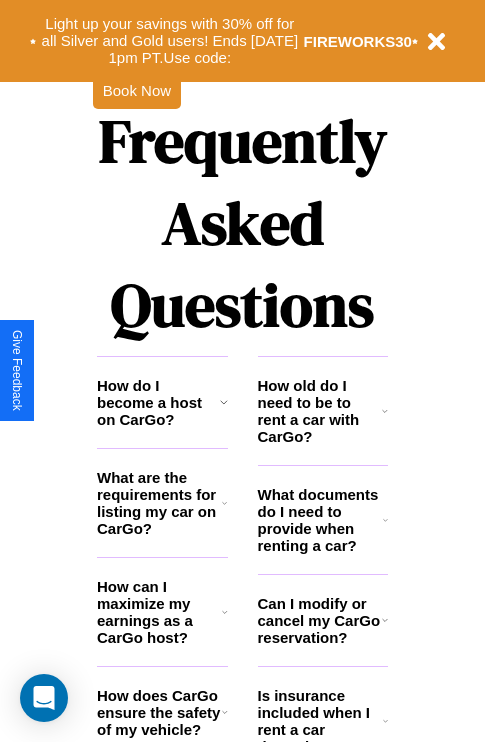 scroll, scrollTop: 2423, scrollLeft: 0, axis: vertical 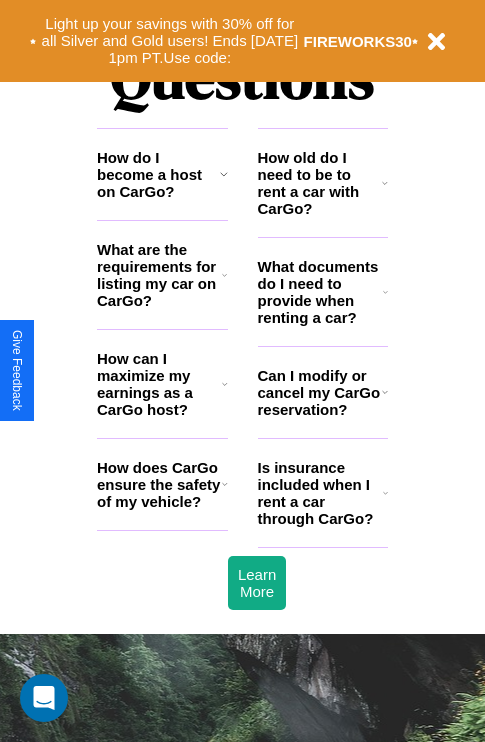 click on "How old do I need to be to rent a car with CarGo?" at bounding box center [320, 183] 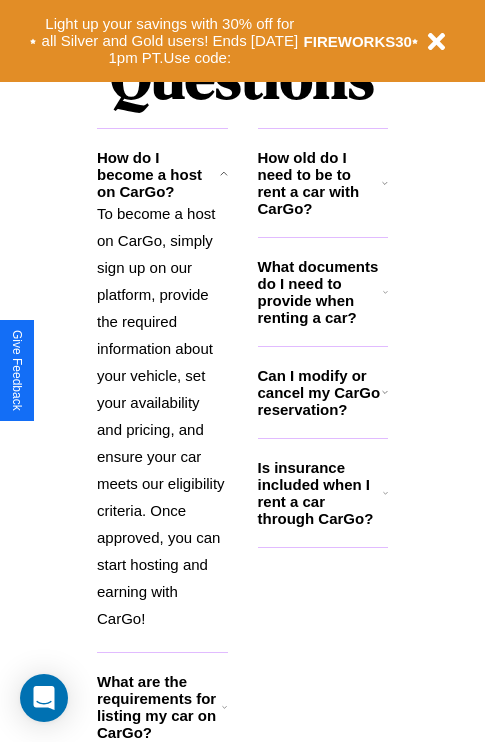 click 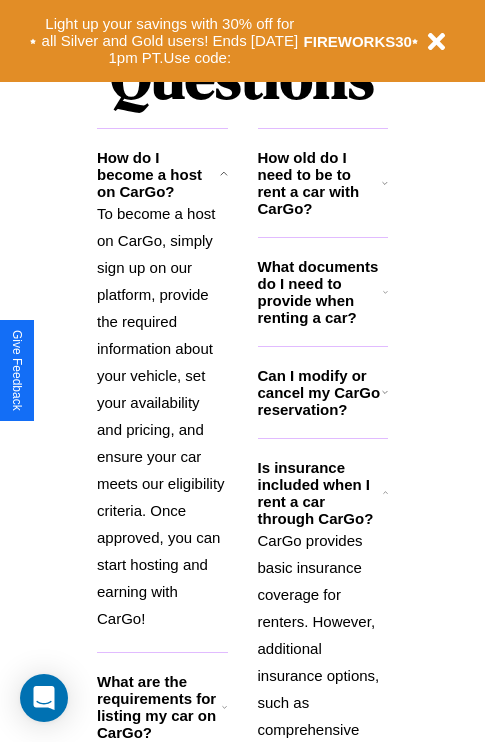 click 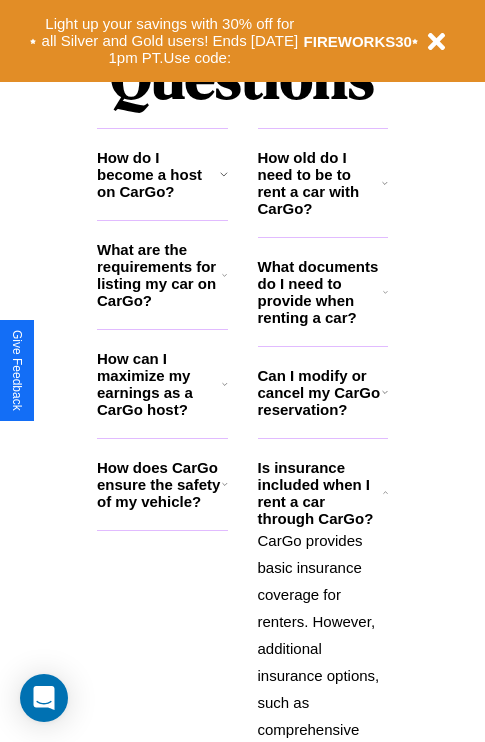 click on "How can I maximize my earnings as a CarGo host?" at bounding box center (159, 384) 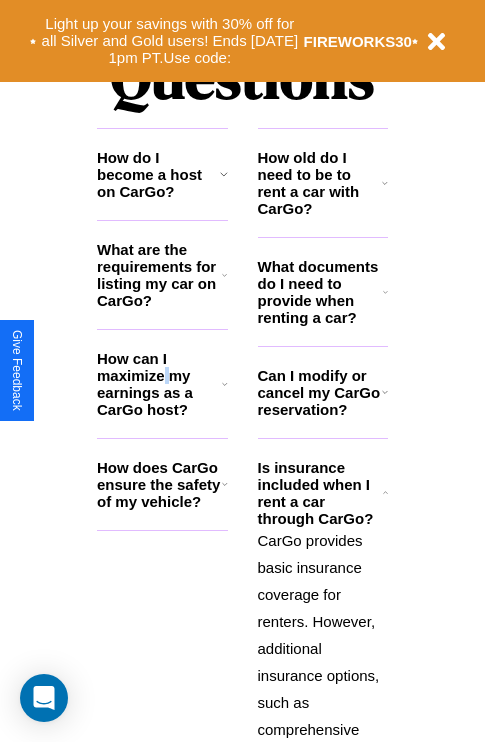 click on "How can I maximize my earnings as a CarGo host?" at bounding box center (159, 384) 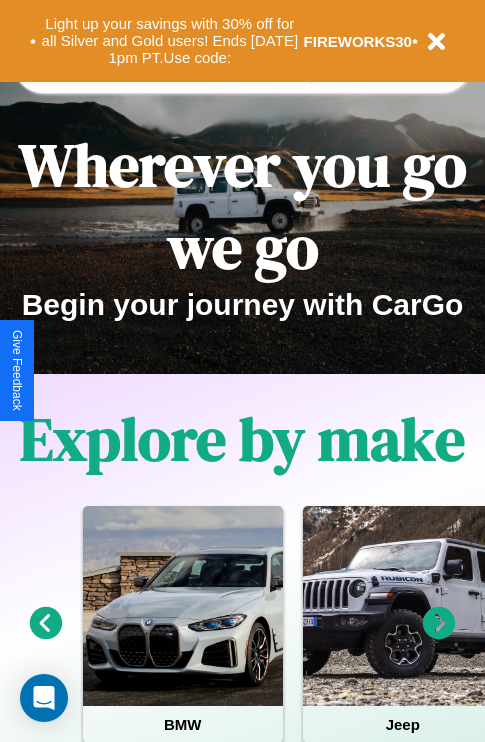 scroll, scrollTop: 0, scrollLeft: 0, axis: both 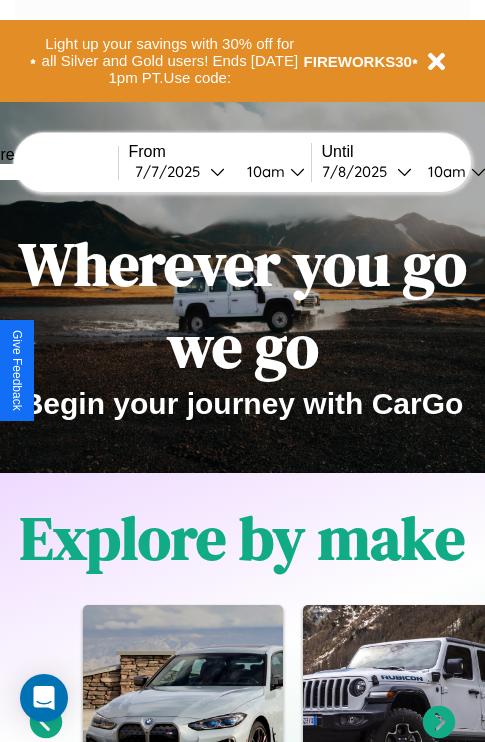 click at bounding box center [43, 172] 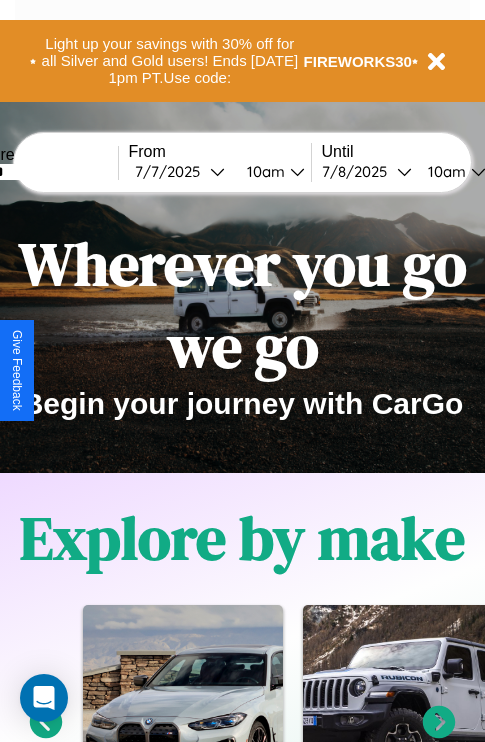 type on "******" 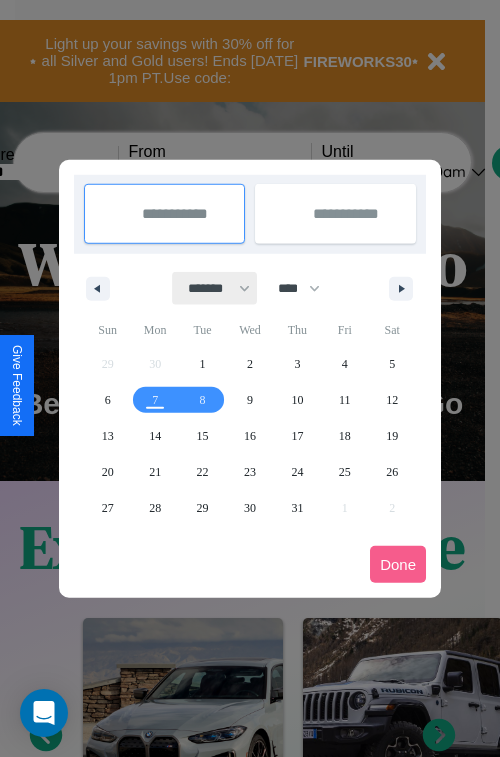 click on "******* ******** ***** ***** *** **** **** ****** ********* ******* ******** ********" at bounding box center (215, 288) 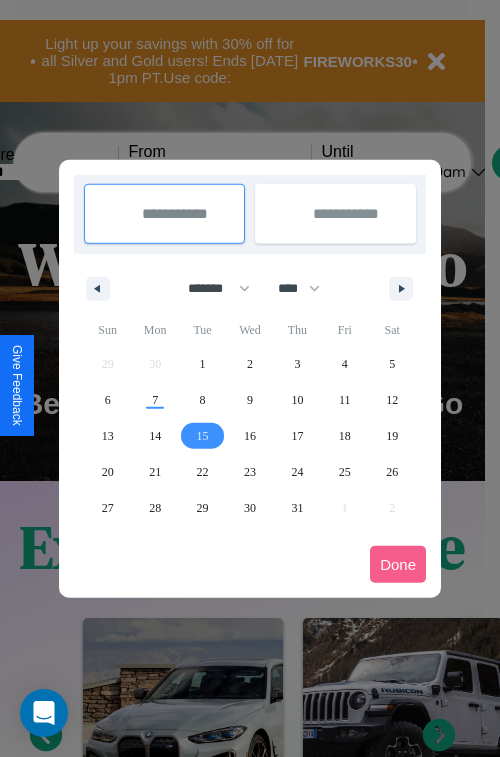 click on "15" at bounding box center (203, 436) 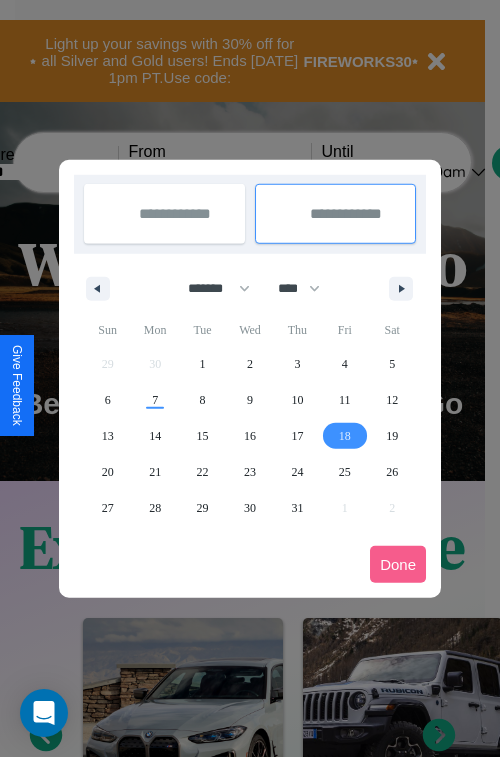 click on "18" at bounding box center [345, 436] 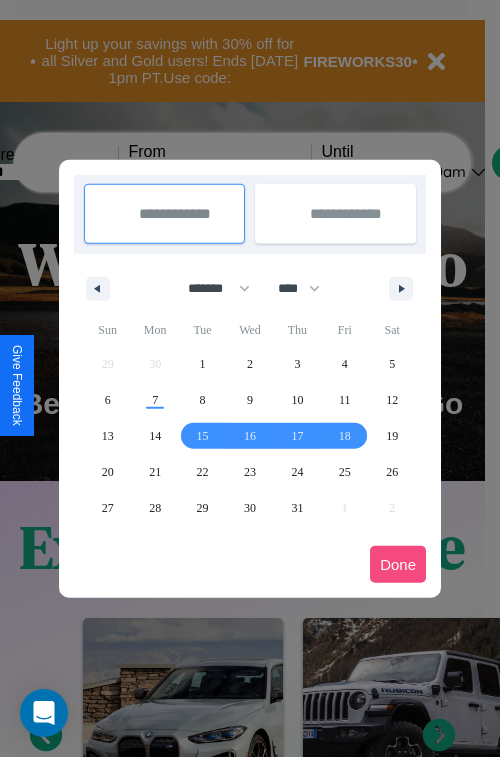 click on "Done" at bounding box center [398, 564] 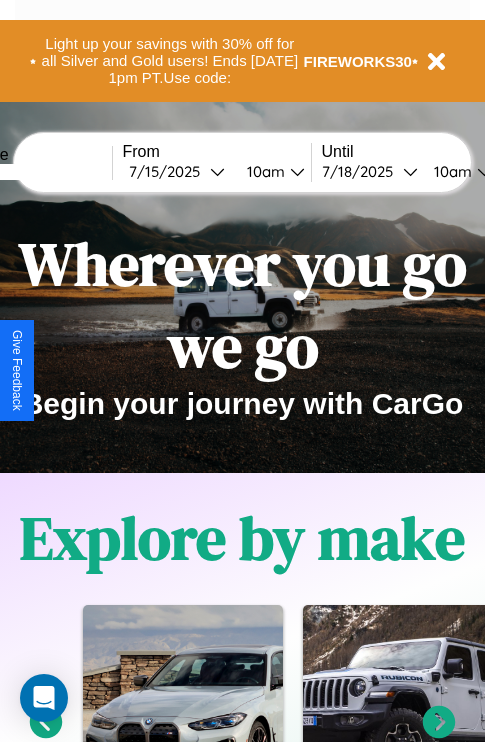 click on "10am" at bounding box center (263, 171) 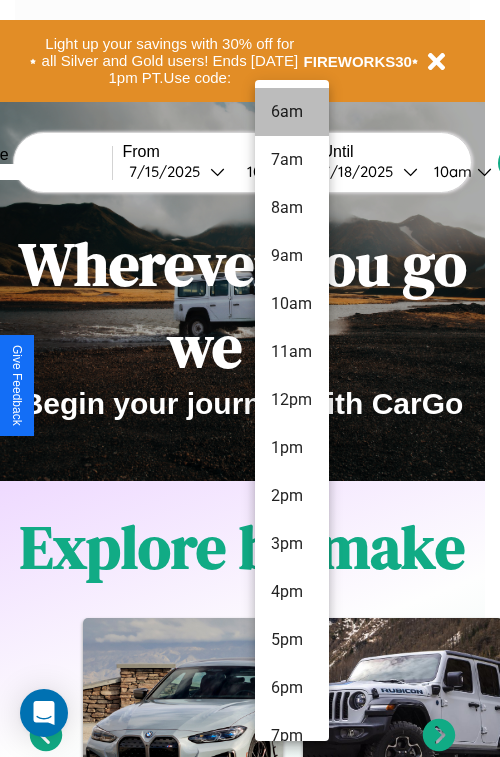 click on "6am" at bounding box center (292, 112) 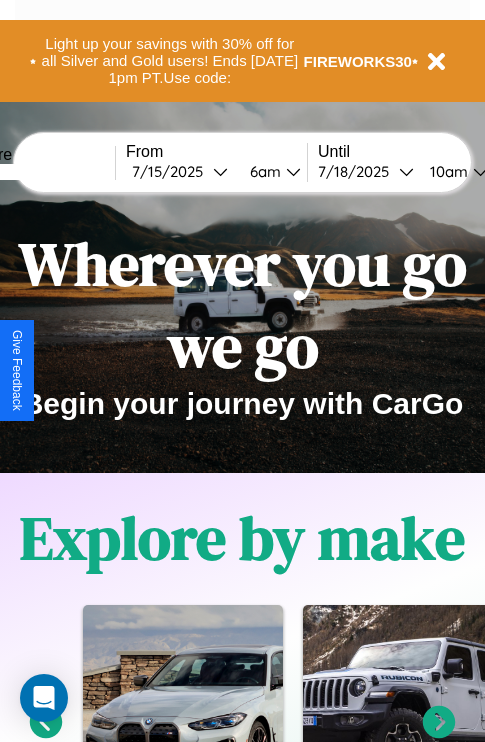 scroll, scrollTop: 0, scrollLeft: 70, axis: horizontal 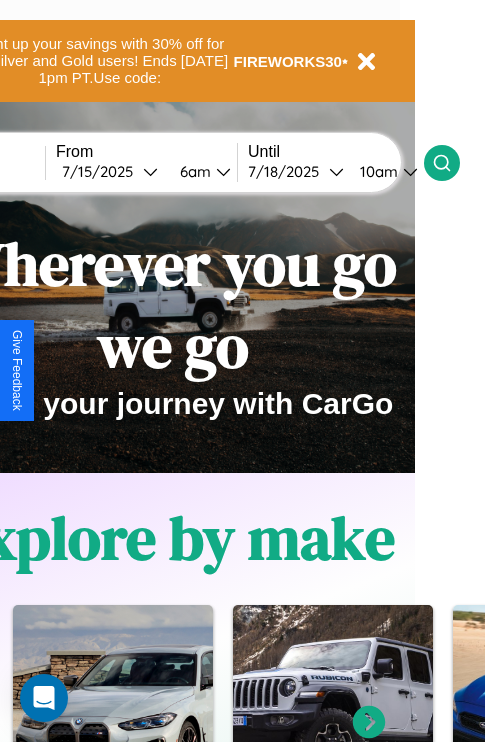 click 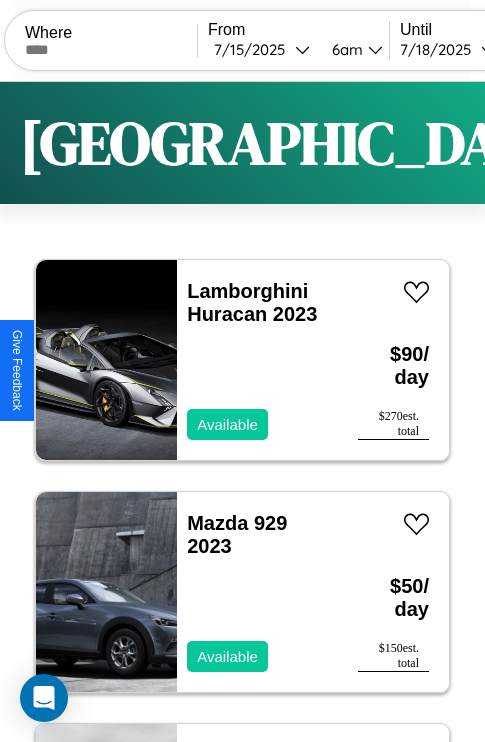 scroll, scrollTop: 95, scrollLeft: 0, axis: vertical 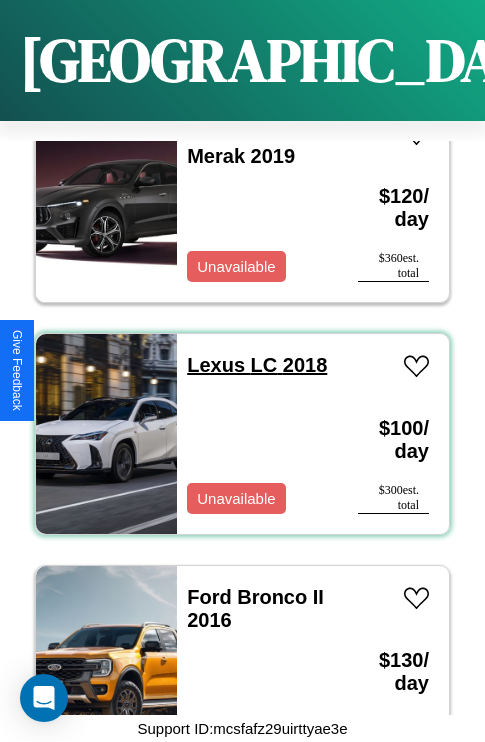 click on "Lexus   LC   2018" at bounding box center (257, 365) 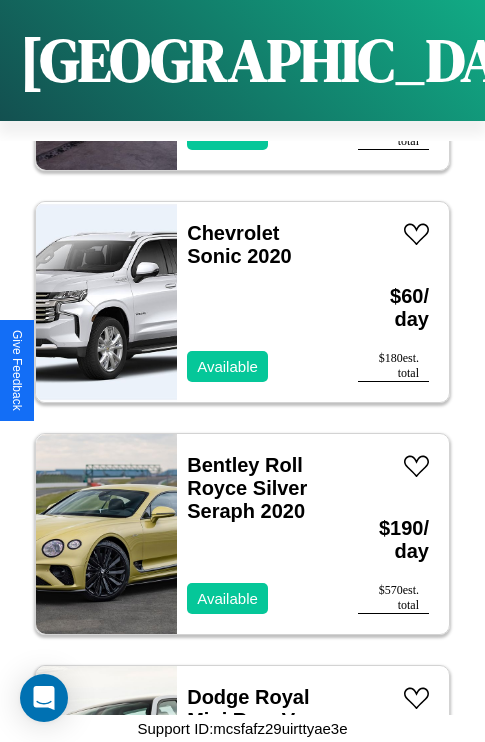 scroll, scrollTop: 35878, scrollLeft: 0, axis: vertical 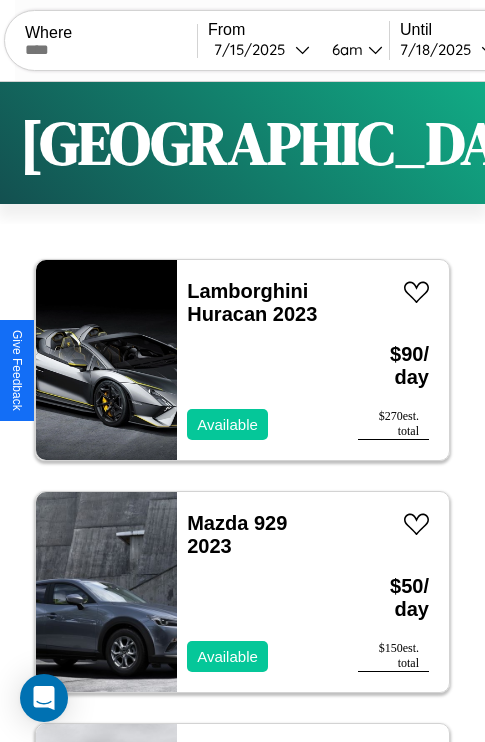 click on "Filters" at bounding box center (640, 143) 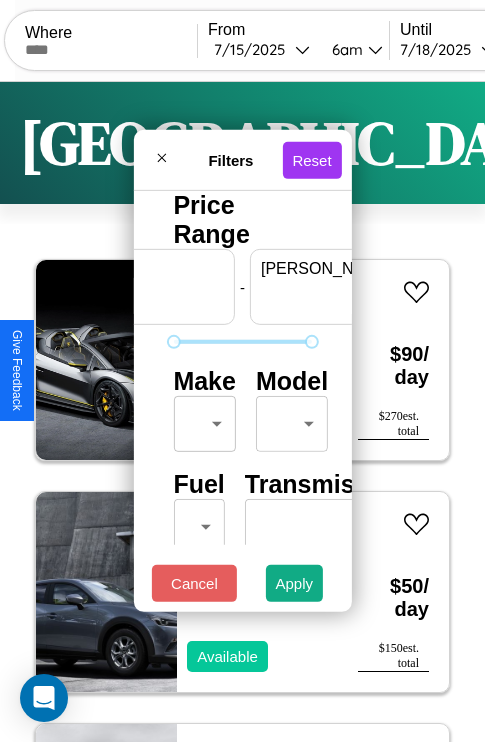 scroll, scrollTop: 0, scrollLeft: 124, axis: horizontal 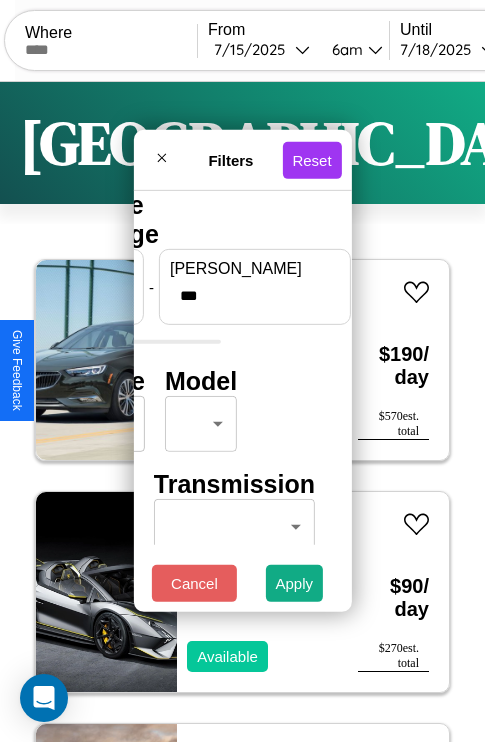 type on "***" 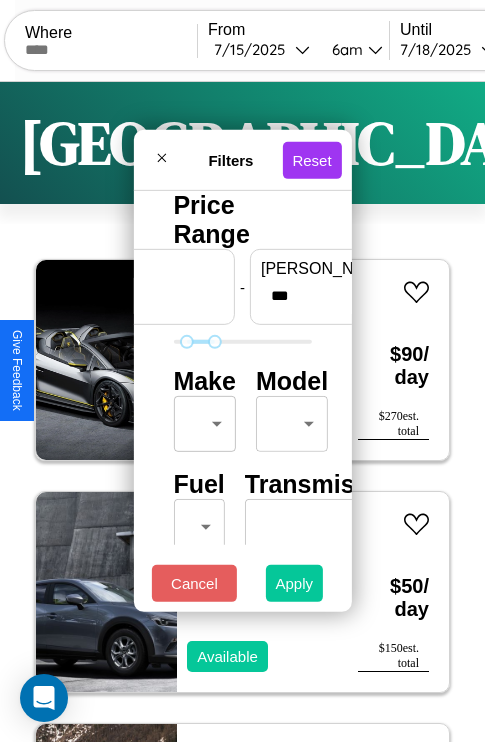 type on "**" 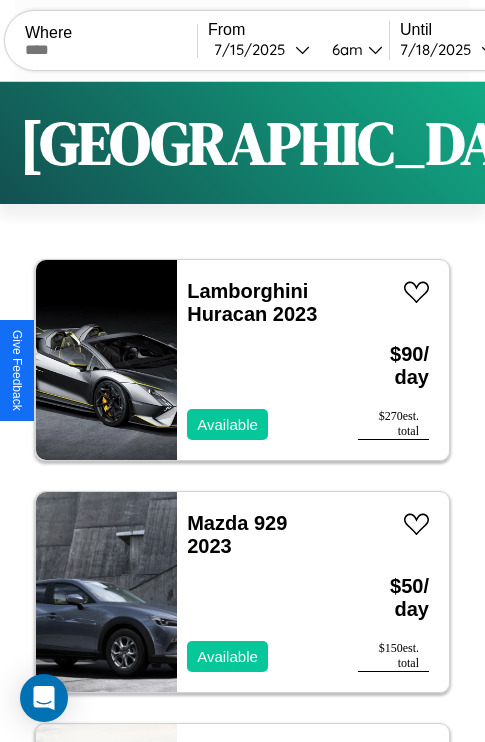 scroll, scrollTop: 95, scrollLeft: 0, axis: vertical 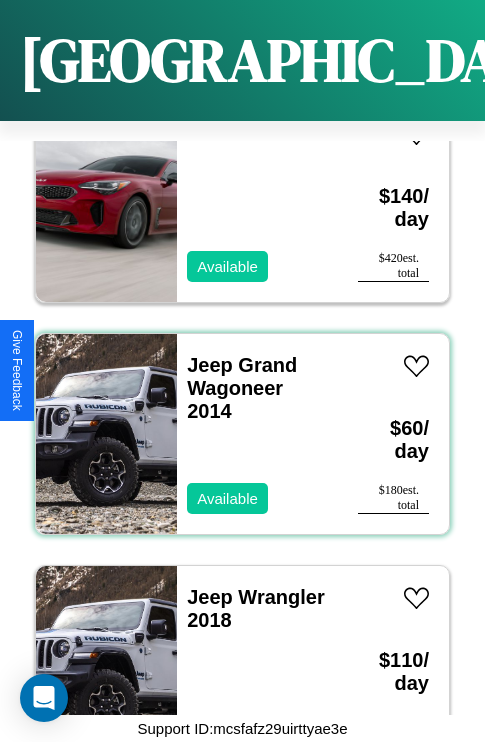 click on "Jeep   Grand Wagoneer   2014 Available" at bounding box center (257, 434) 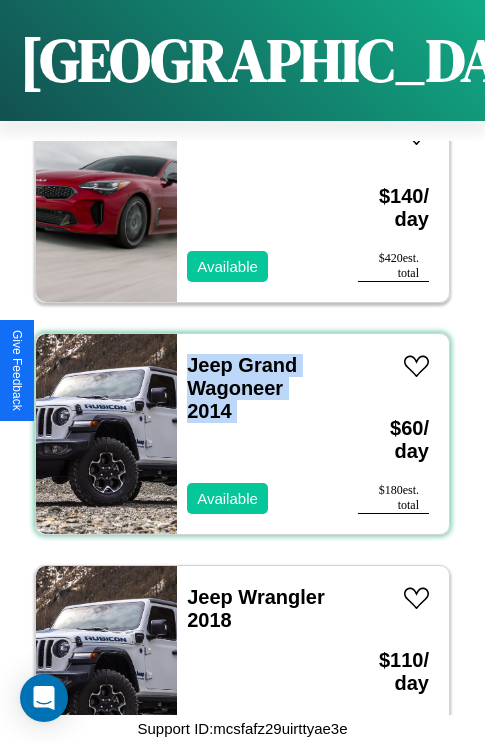 click on "Jeep   Grand Wagoneer   2014 Available" at bounding box center (257, 434) 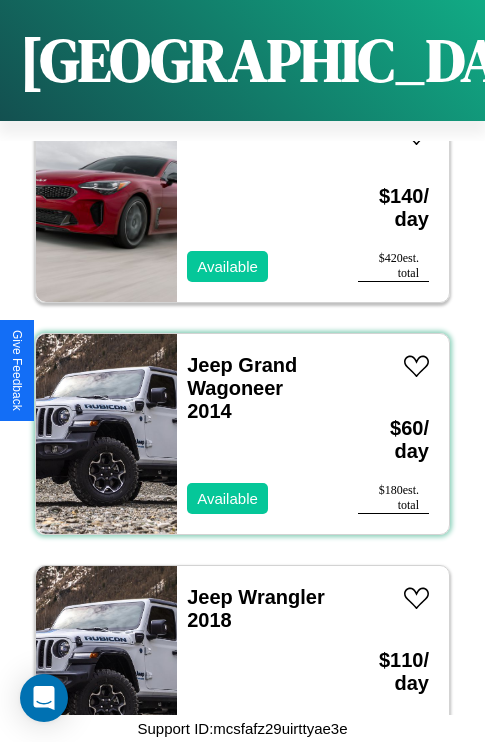 click on "Jeep   Grand Wagoneer   2014 Available" at bounding box center [257, 434] 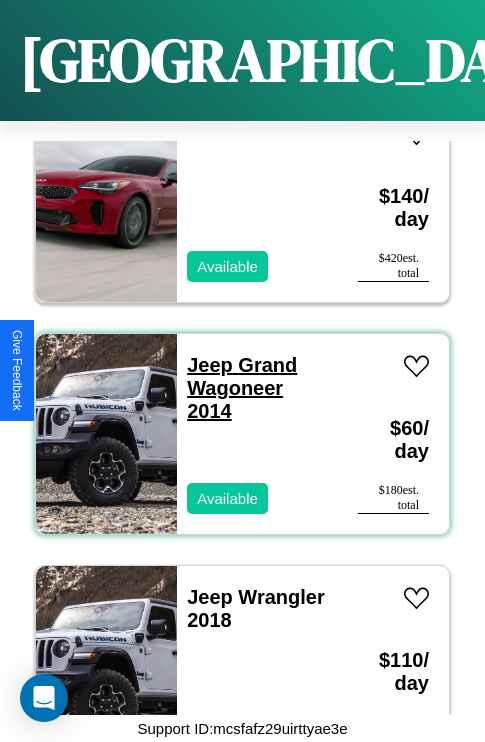 click on "Jeep   Grand Wagoneer   2014" at bounding box center [242, 388] 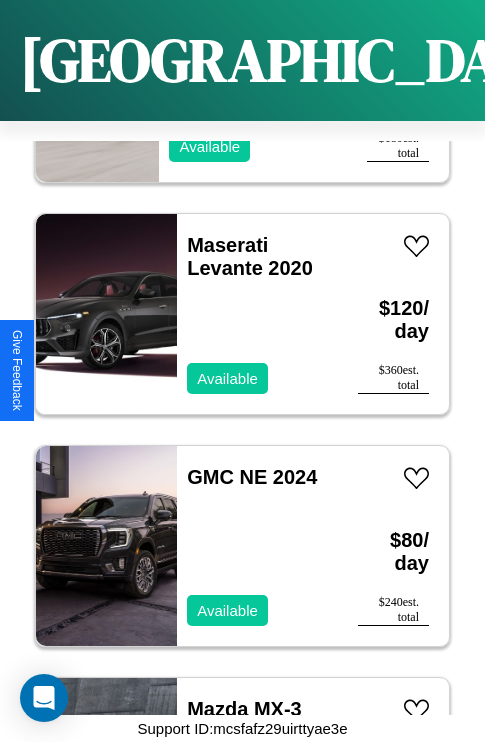 scroll, scrollTop: 20259, scrollLeft: 0, axis: vertical 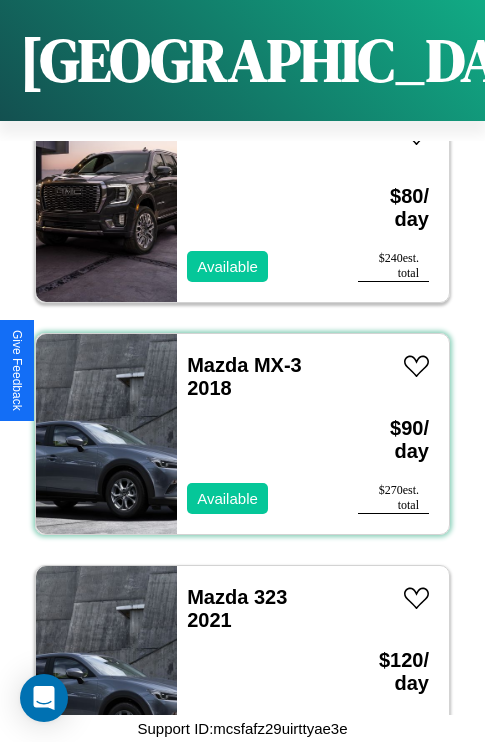 click on "Mazda   MX-3   2018 Available" at bounding box center [257, 434] 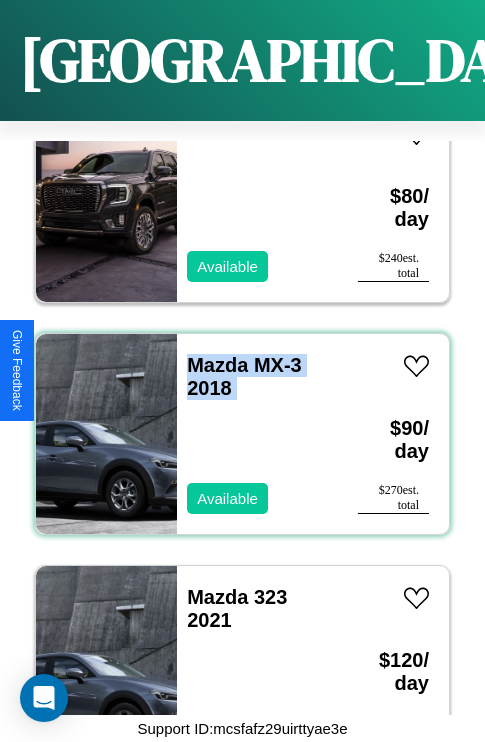 click on "Mazda   MX-3   2018 Available" at bounding box center [257, 434] 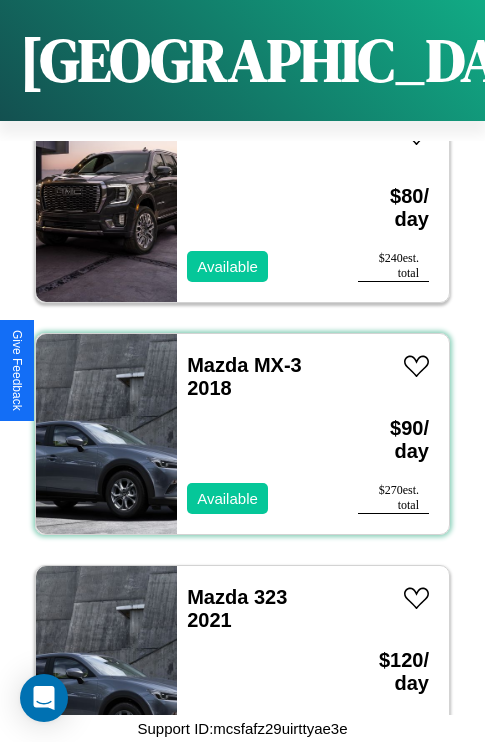 click on "Mazda   MX-3   2018 Available" at bounding box center [257, 434] 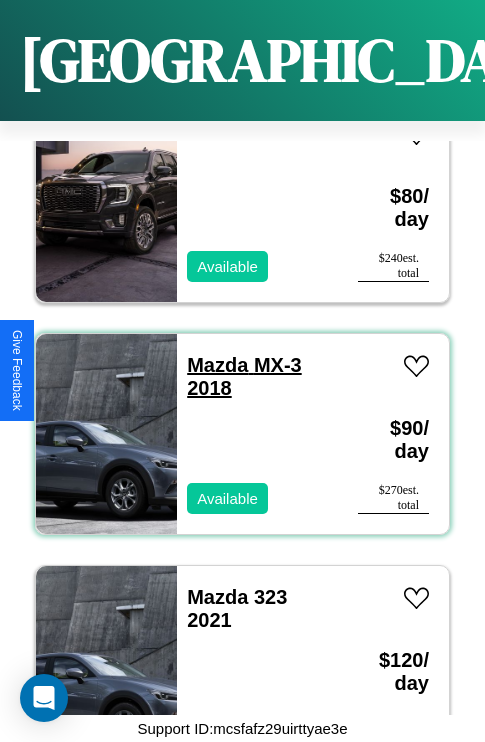 click on "Mazda   MX-3   2018" at bounding box center [244, 376] 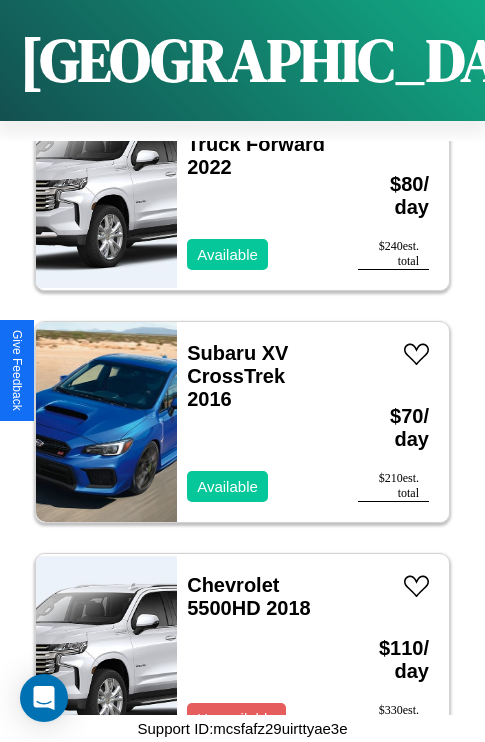scroll, scrollTop: 17475, scrollLeft: 0, axis: vertical 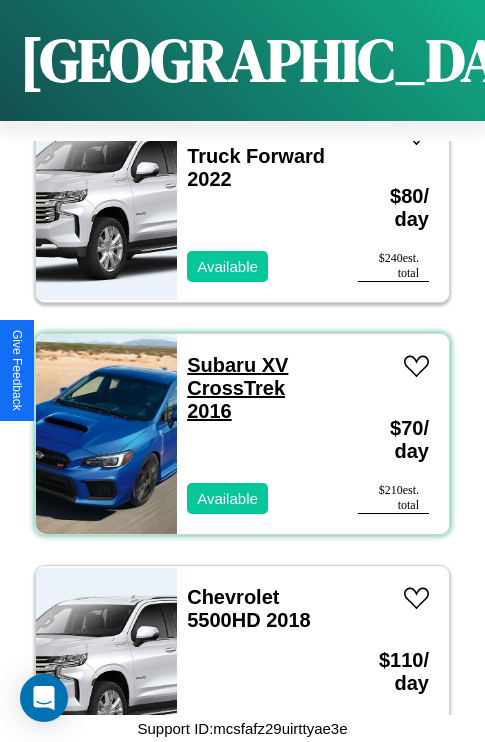 click on "Subaru   XV CrossTrek   2016" at bounding box center (237, 388) 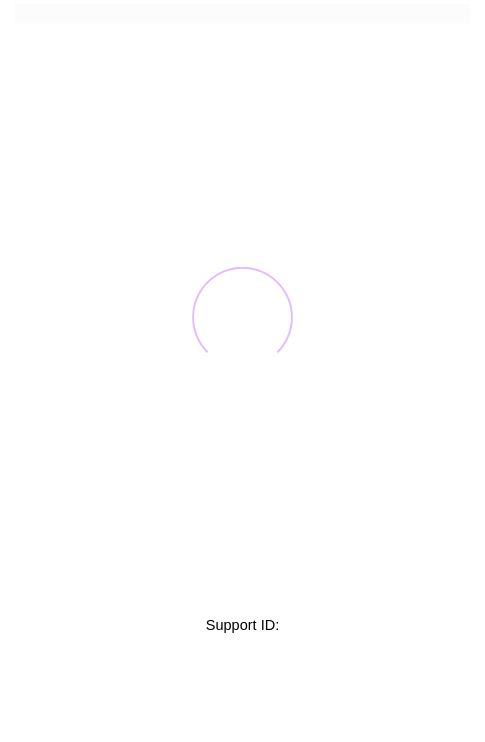 scroll, scrollTop: 0, scrollLeft: 0, axis: both 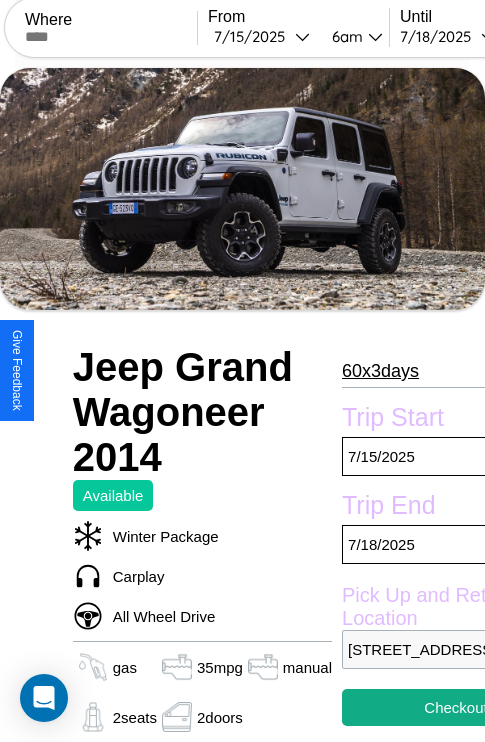 click on "60  x  3  days" at bounding box center (380, 371) 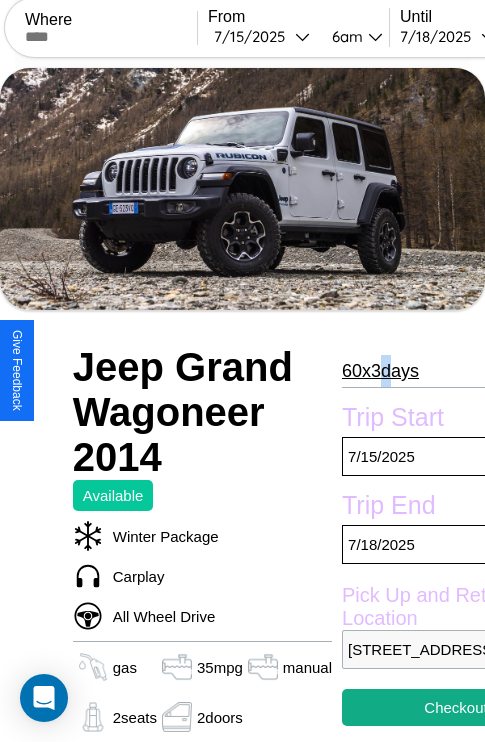 click on "60  x  3  days" at bounding box center (380, 371) 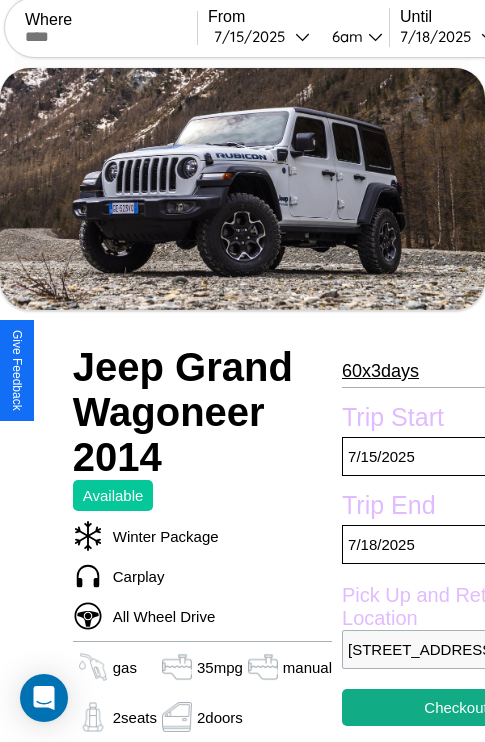 click on "60  x  3  days" at bounding box center (380, 371) 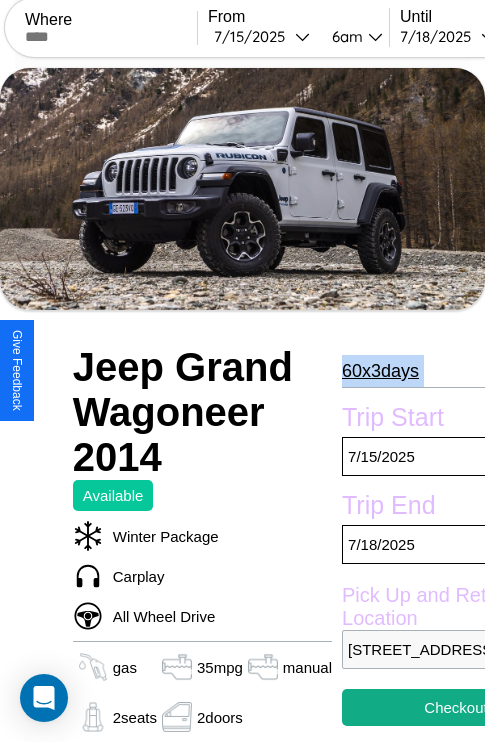click on "60  x  3  days" at bounding box center [380, 371] 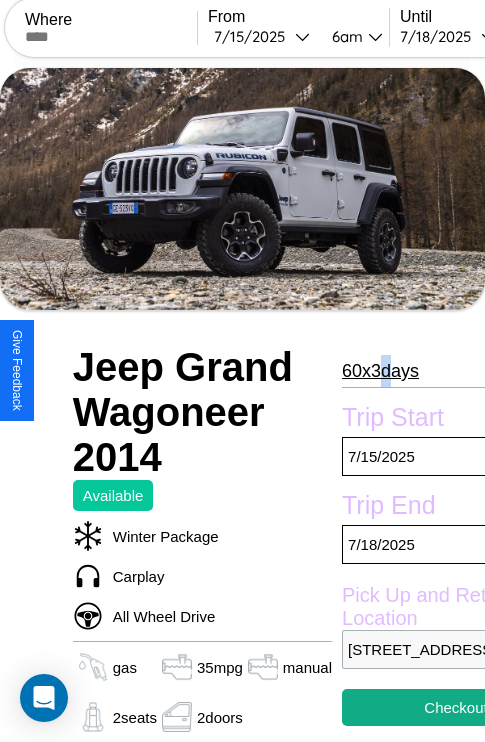 click on "60  x  3  days" at bounding box center [380, 371] 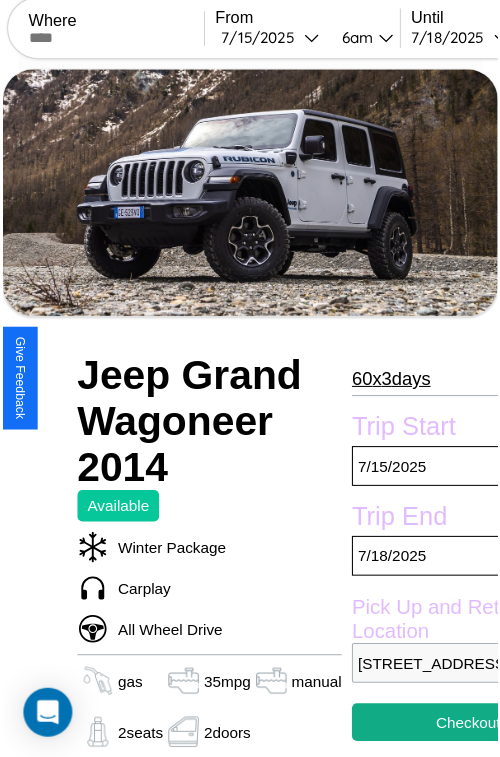 scroll, scrollTop: 99, scrollLeft: 68, axis: both 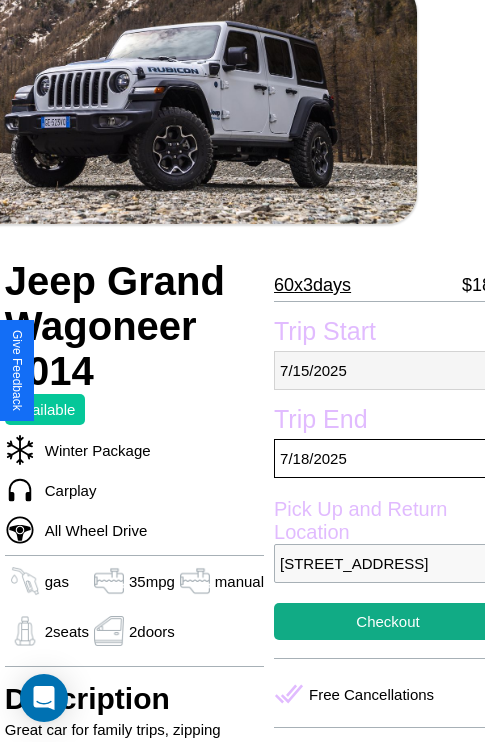 click on "[DATE]" at bounding box center [388, 370] 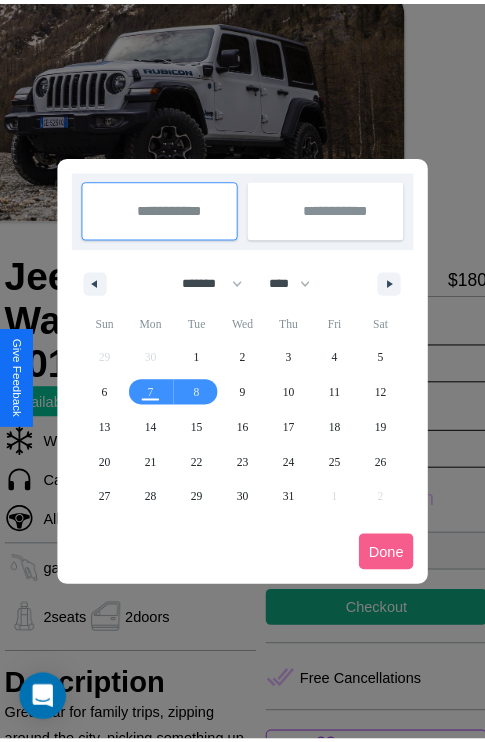 scroll, scrollTop: 0, scrollLeft: 68, axis: horizontal 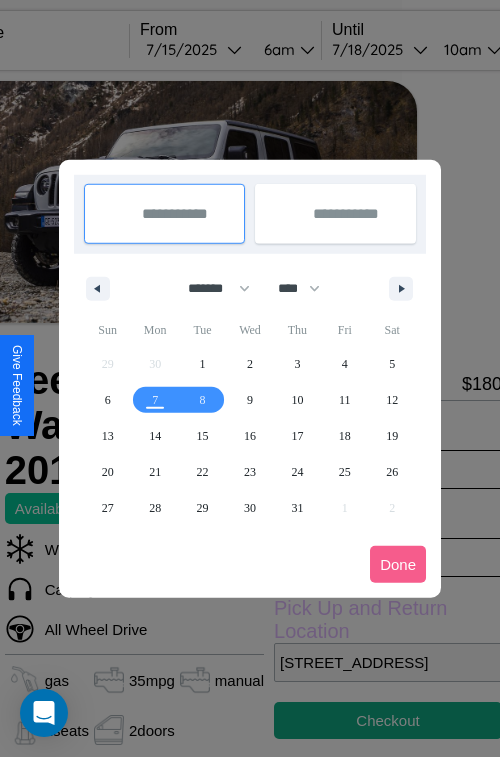 click at bounding box center (250, 378) 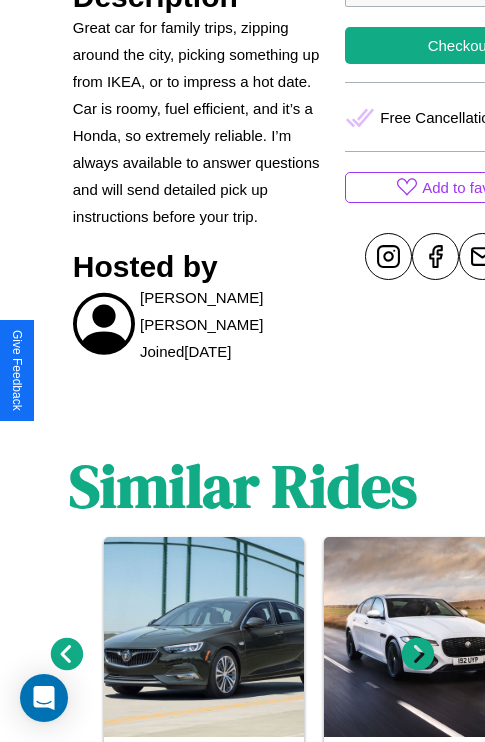 scroll, scrollTop: 894, scrollLeft: 0, axis: vertical 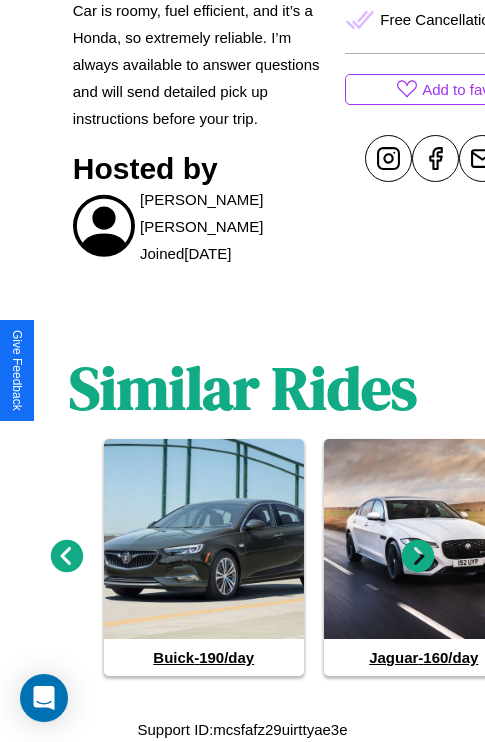 click 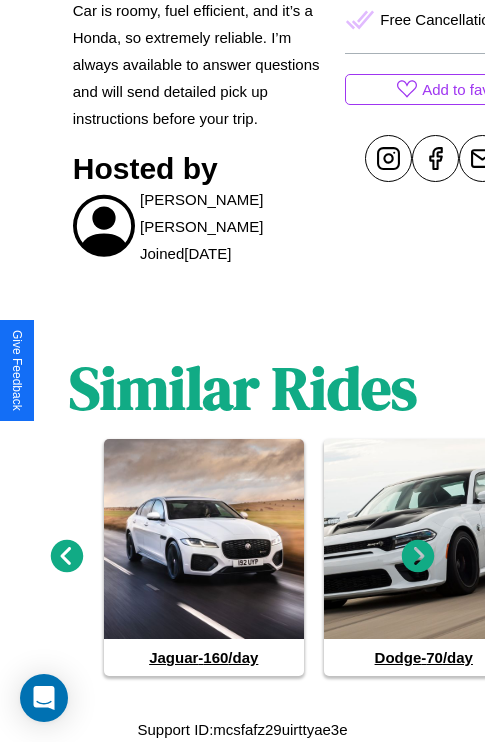 click 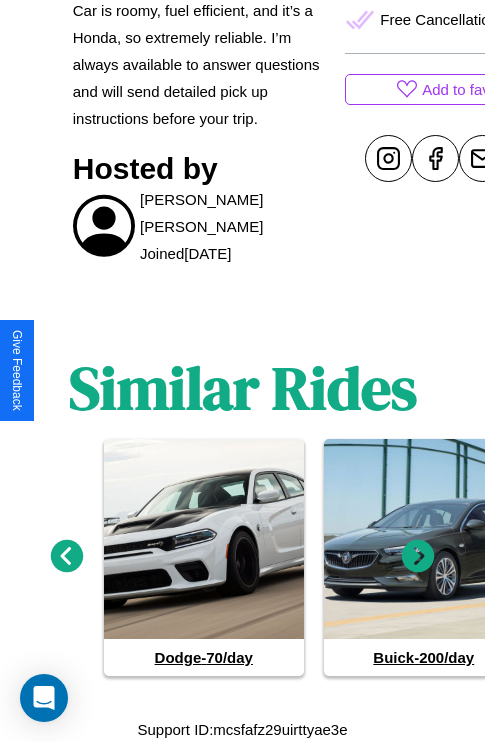 click 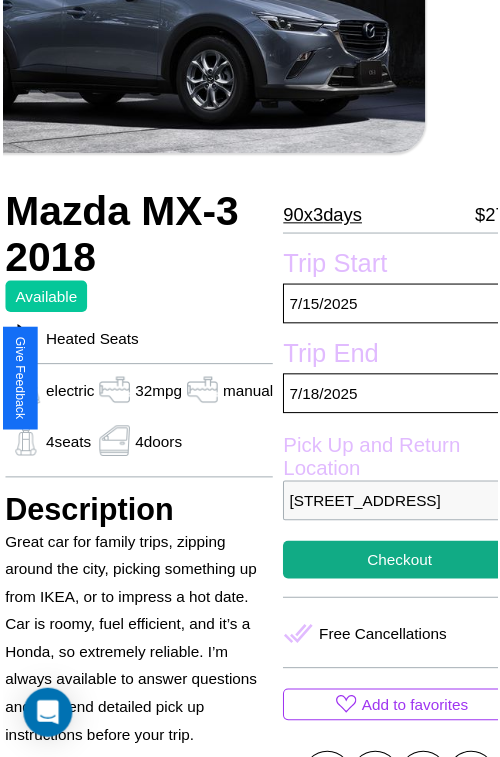 scroll, scrollTop: 219, scrollLeft: 80, axis: both 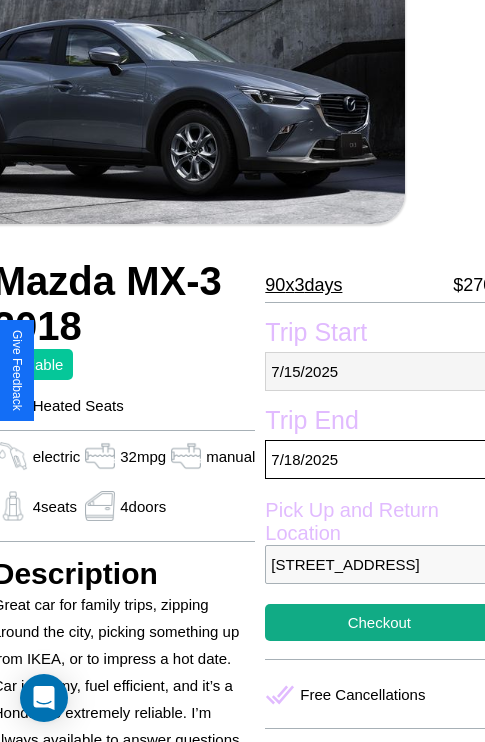 click on "[DATE]" at bounding box center [379, 371] 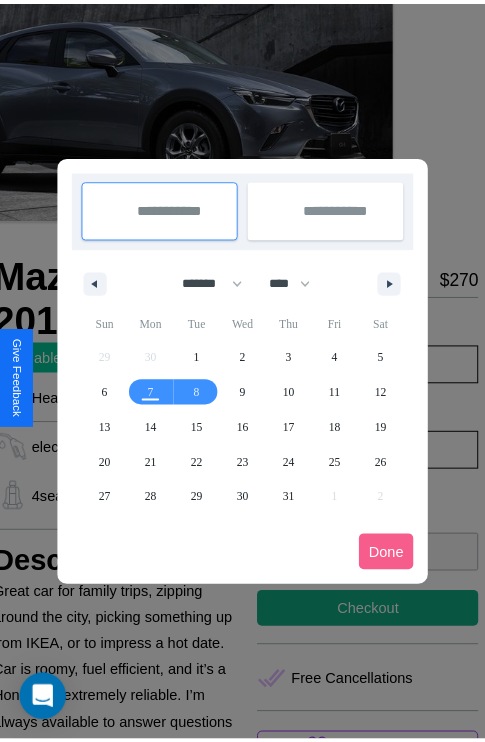 scroll, scrollTop: 0, scrollLeft: 80, axis: horizontal 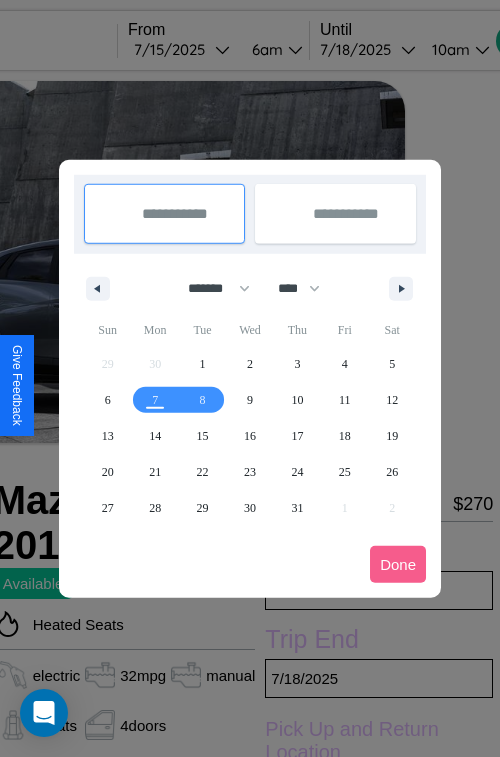 click at bounding box center [250, 378] 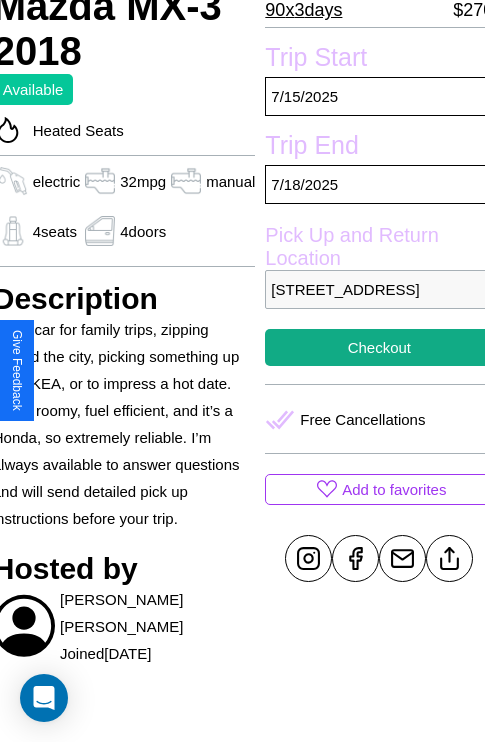 scroll, scrollTop: 497, scrollLeft: 80, axis: both 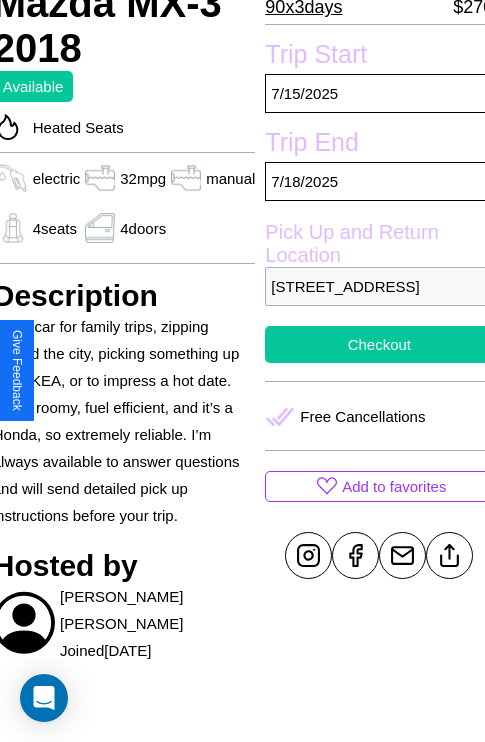 click on "Checkout" at bounding box center [379, 344] 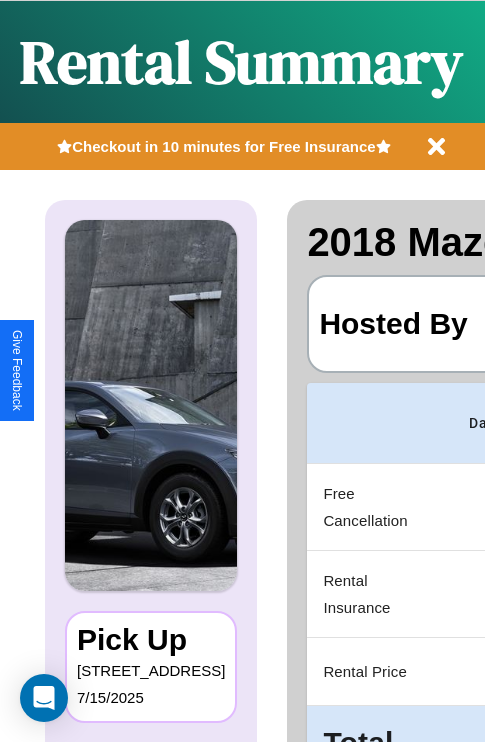 scroll, scrollTop: 0, scrollLeft: 378, axis: horizontal 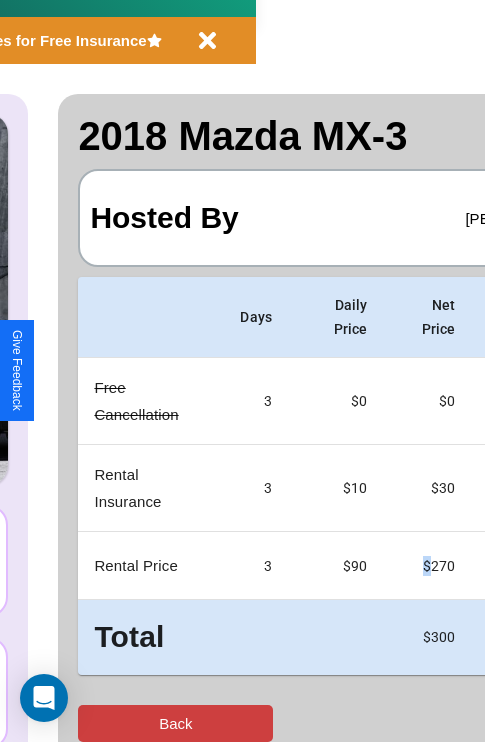 click on "Back" at bounding box center (175, 723) 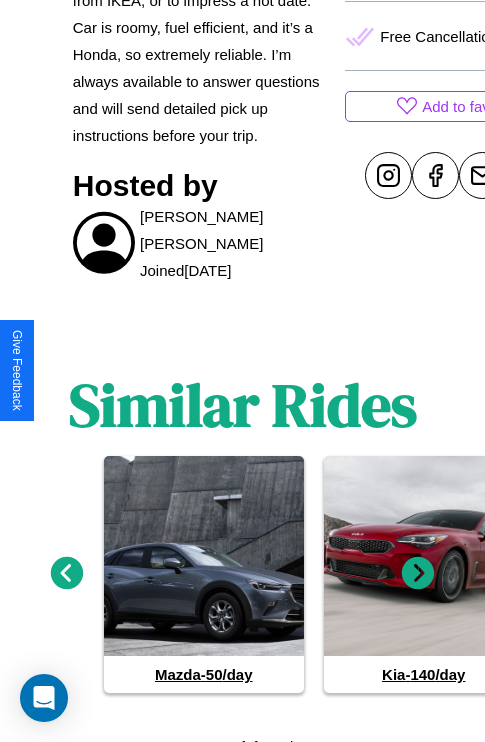 scroll, scrollTop: 894, scrollLeft: 0, axis: vertical 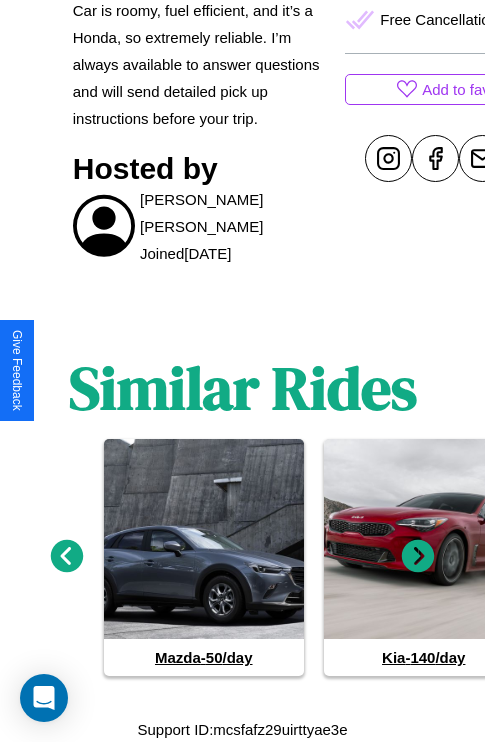 click 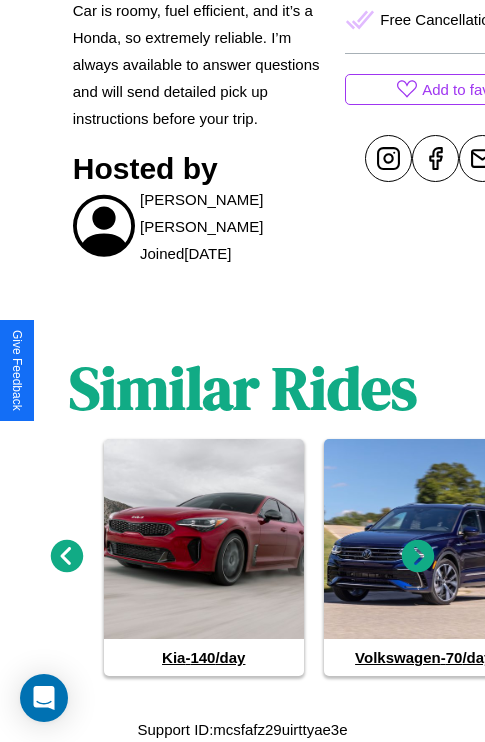 click 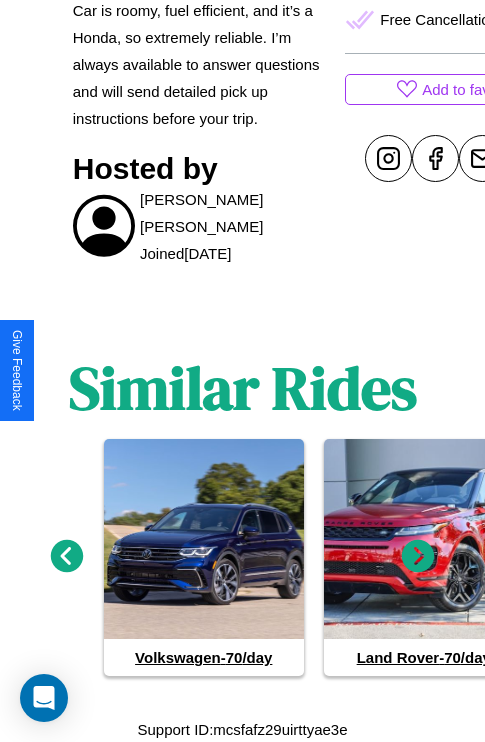 click 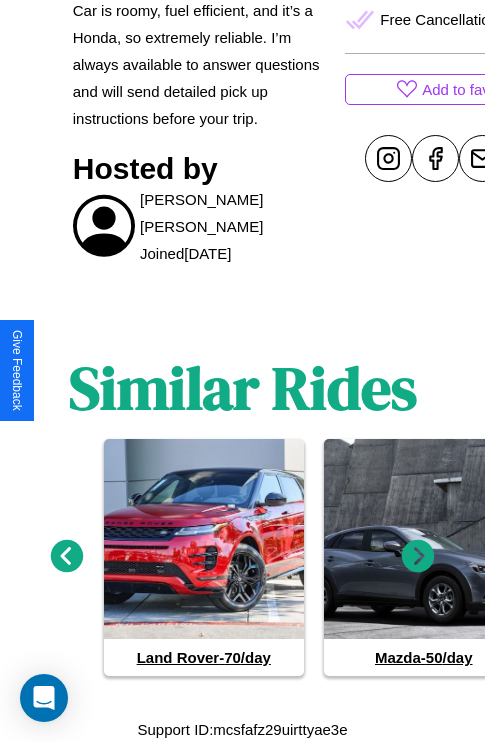 click 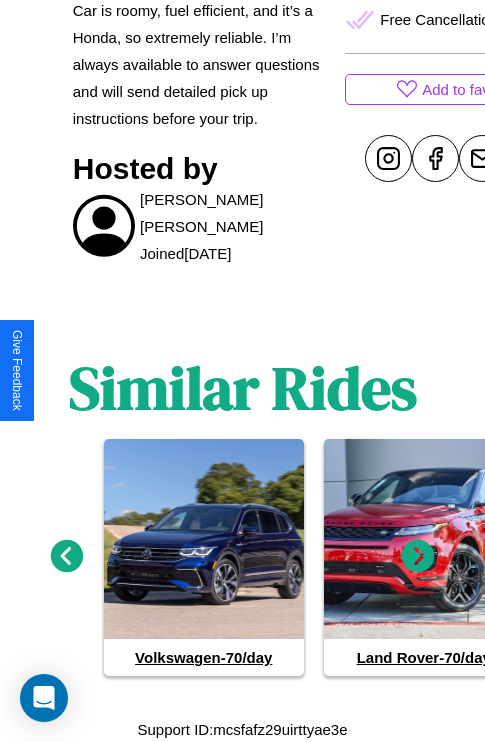click 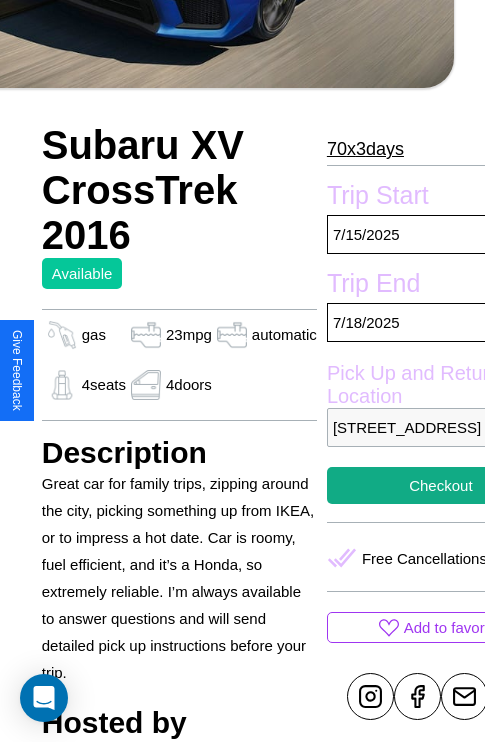 scroll, scrollTop: 692, scrollLeft: 64, axis: both 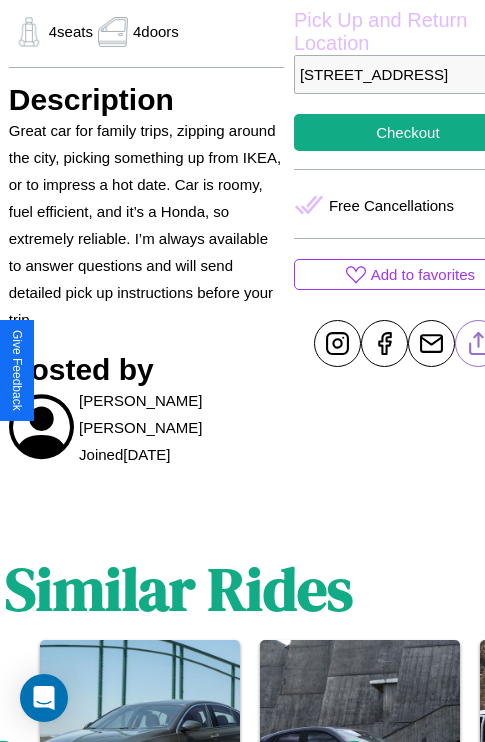 click 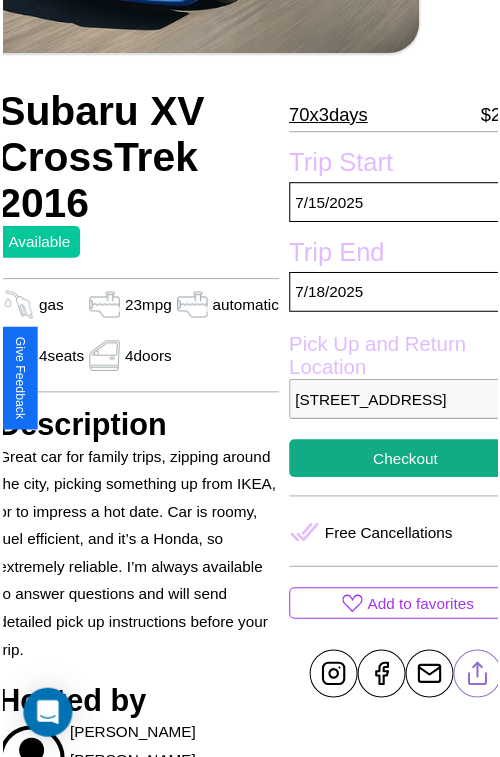 scroll, scrollTop: 203, scrollLeft: 84, axis: both 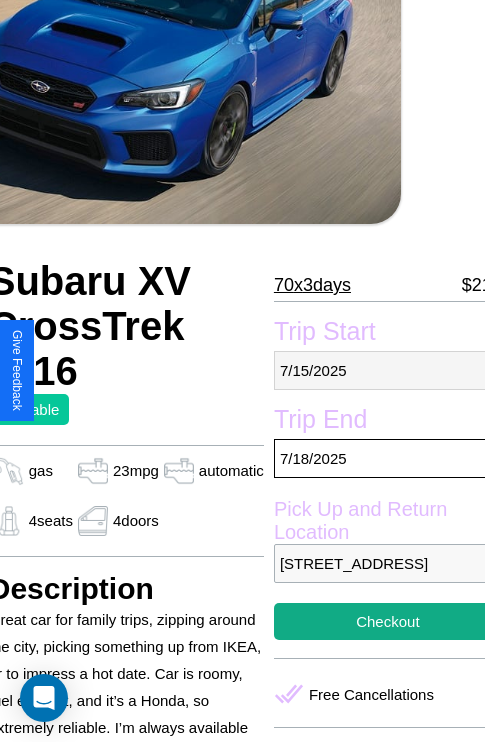 click on "[DATE]" at bounding box center (388, 370) 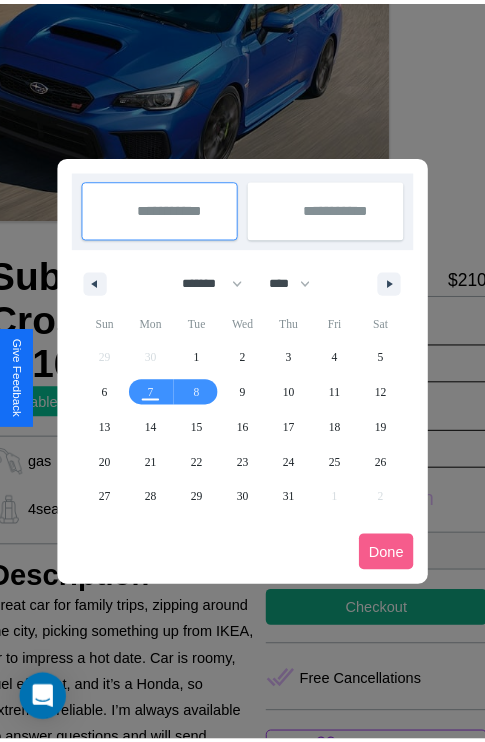scroll, scrollTop: 0, scrollLeft: 84, axis: horizontal 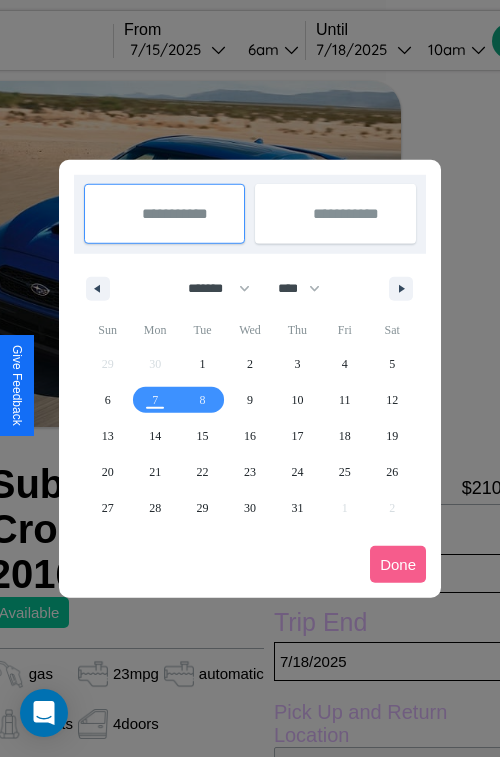 click at bounding box center [250, 378] 